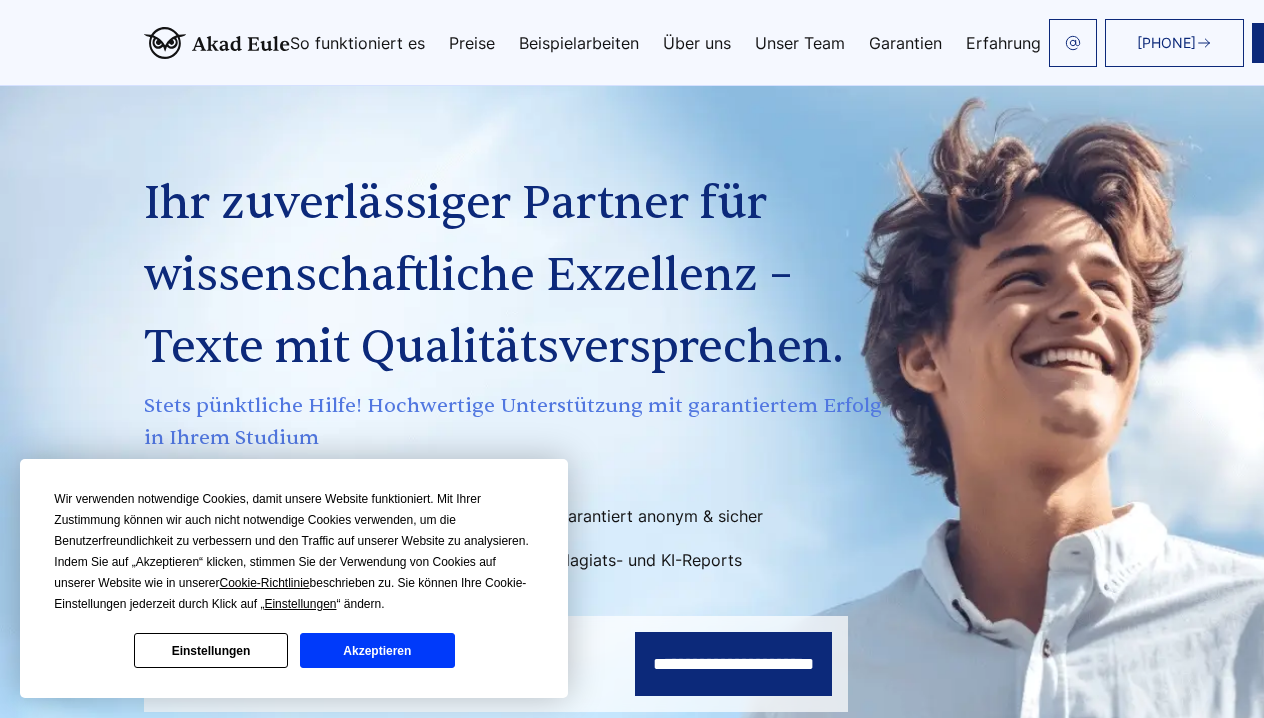 scroll, scrollTop: 177, scrollLeft: 1, axis: both 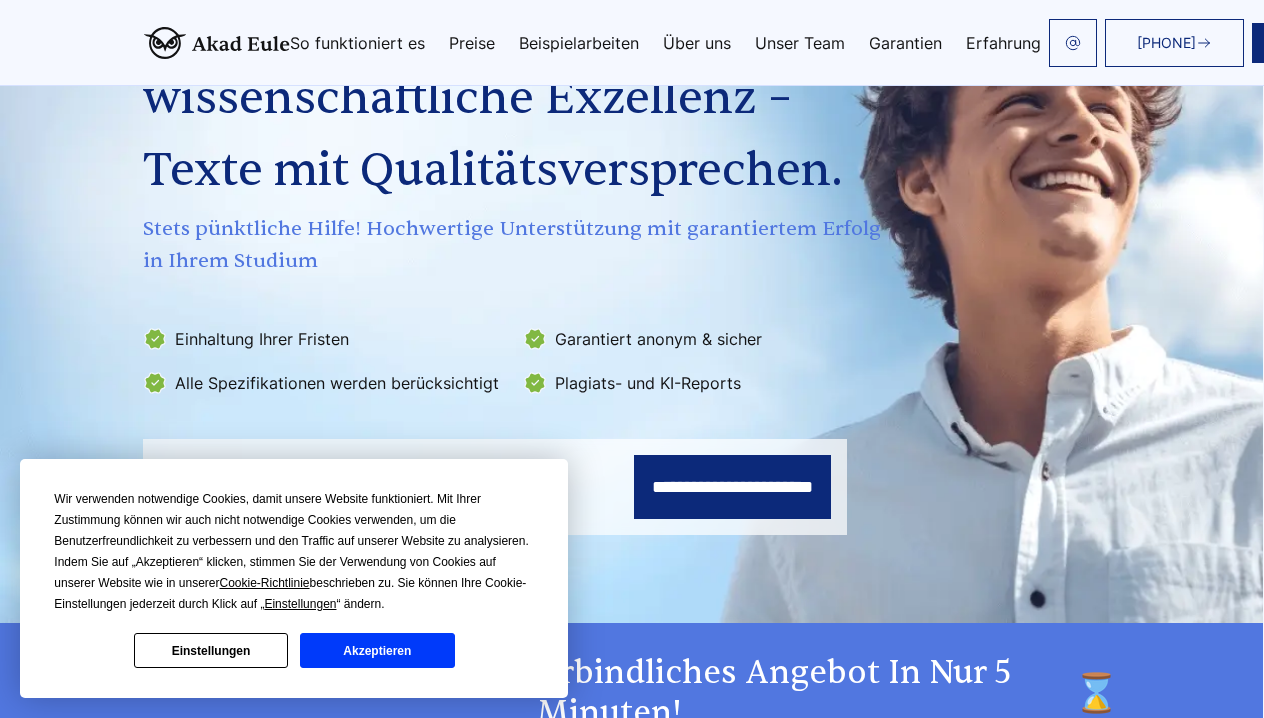 click on "Akzeptieren" at bounding box center [377, 650] 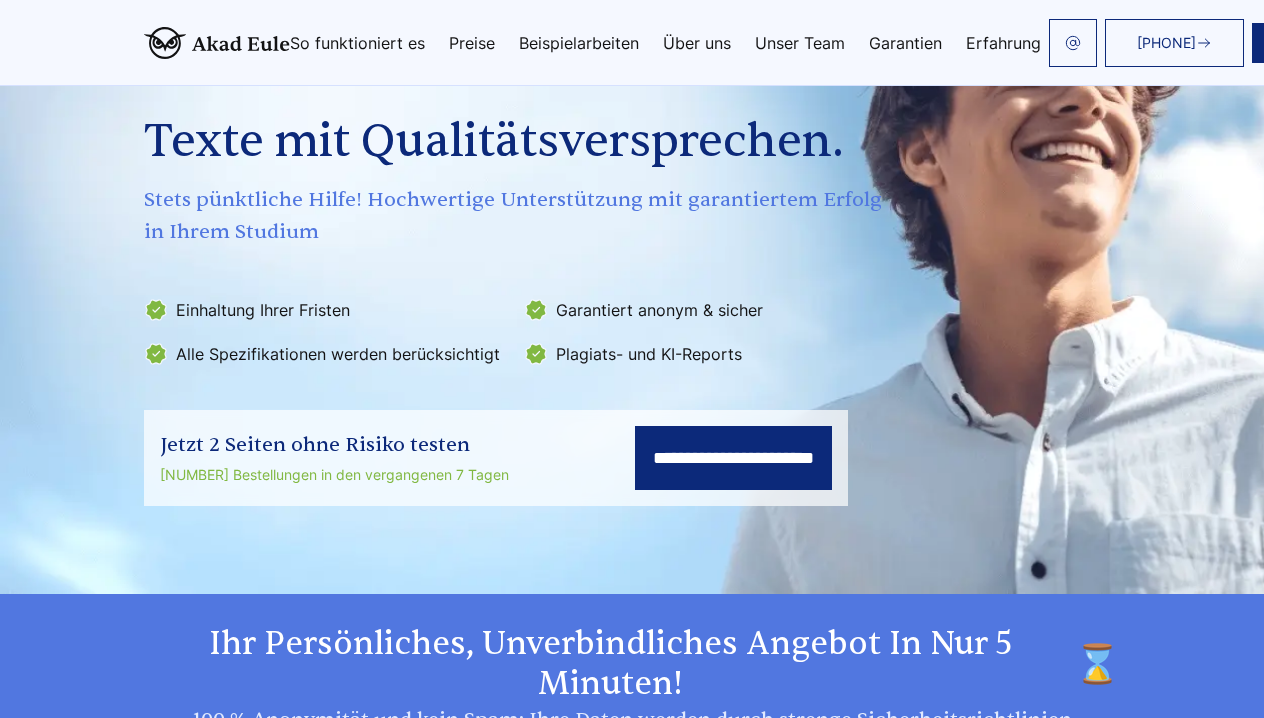 scroll, scrollTop: 154, scrollLeft: 0, axis: vertical 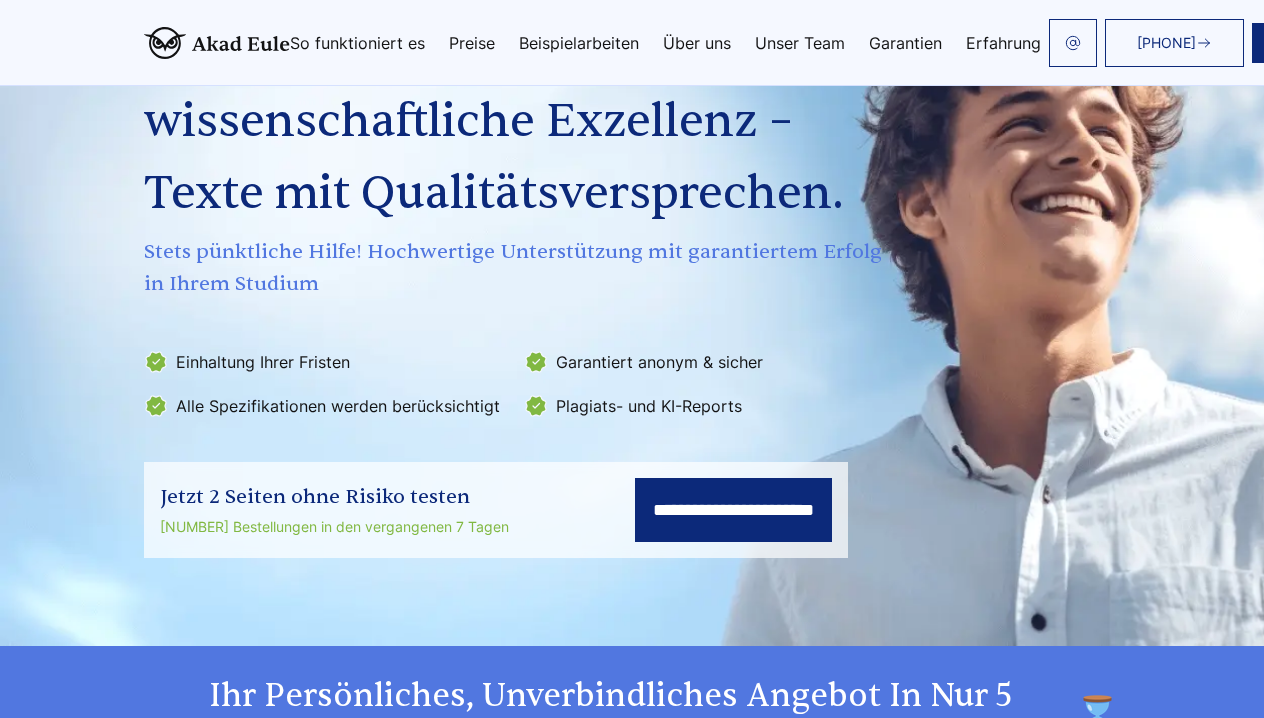 click on "**********" at bounding box center [733, 510] 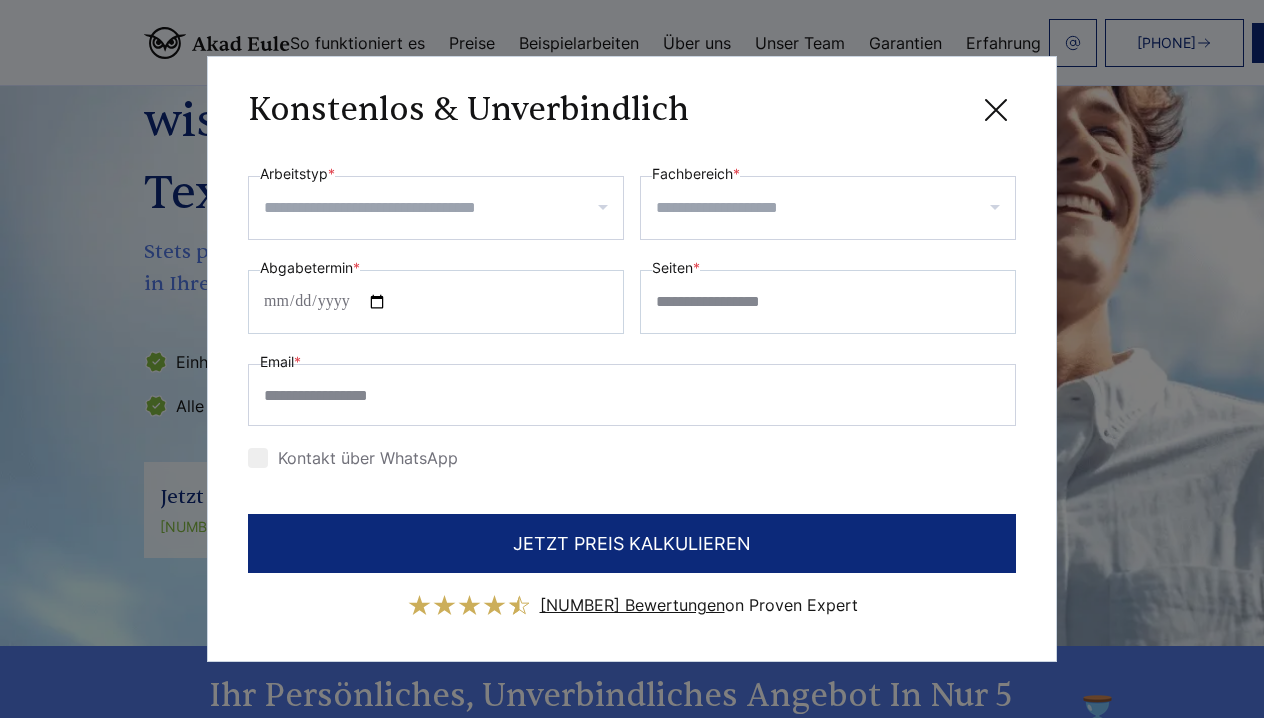 click at bounding box center [436, 208] 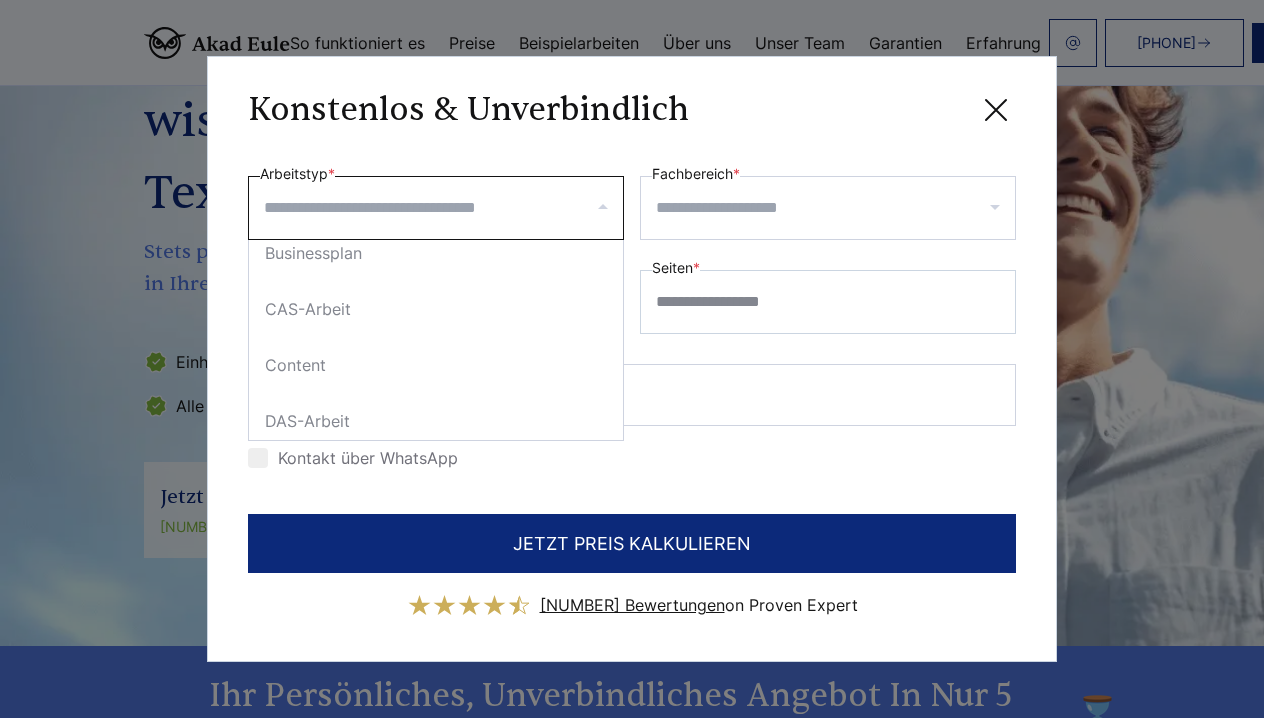 scroll, scrollTop: 912, scrollLeft: 0, axis: vertical 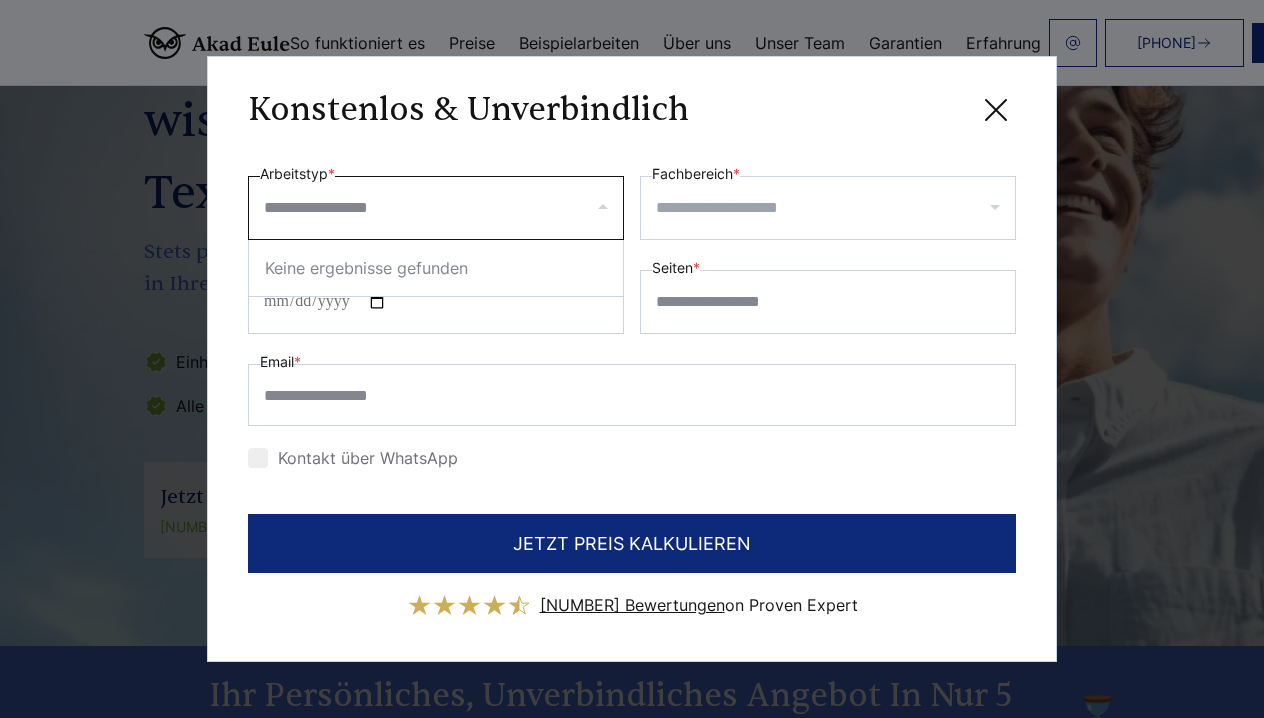type on "**********" 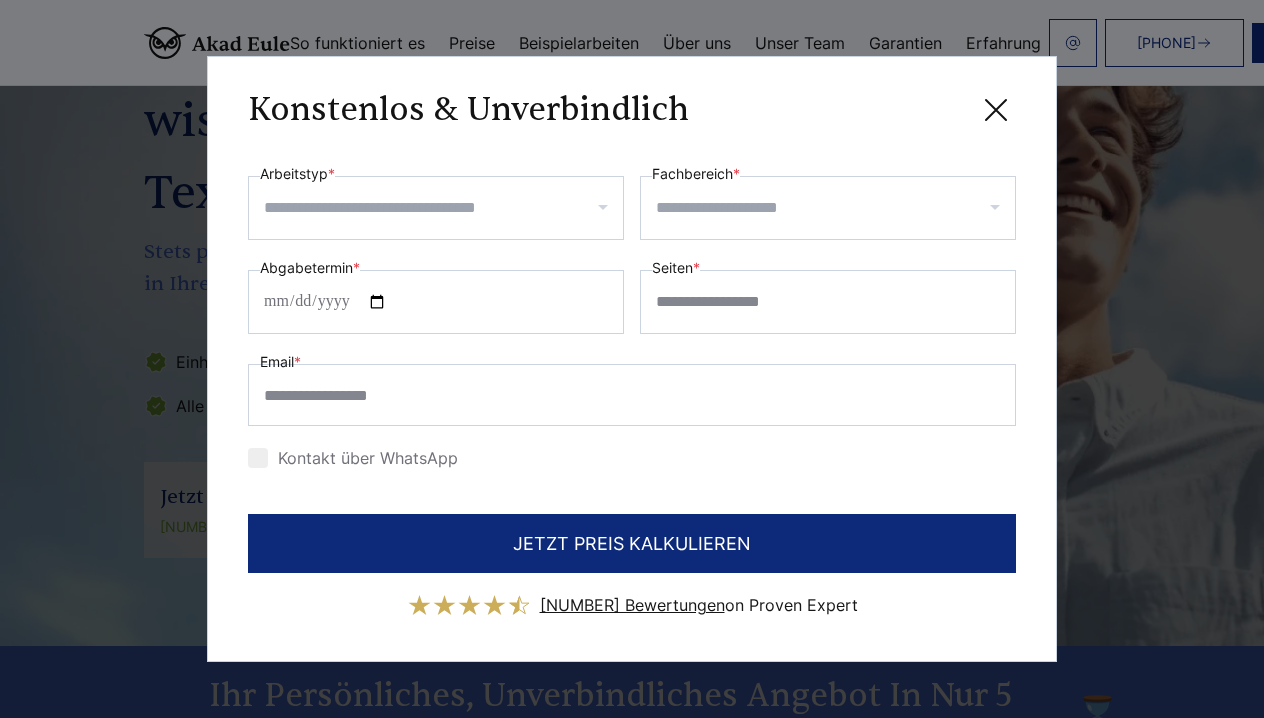 click on "**********" at bounding box center [632, 359] 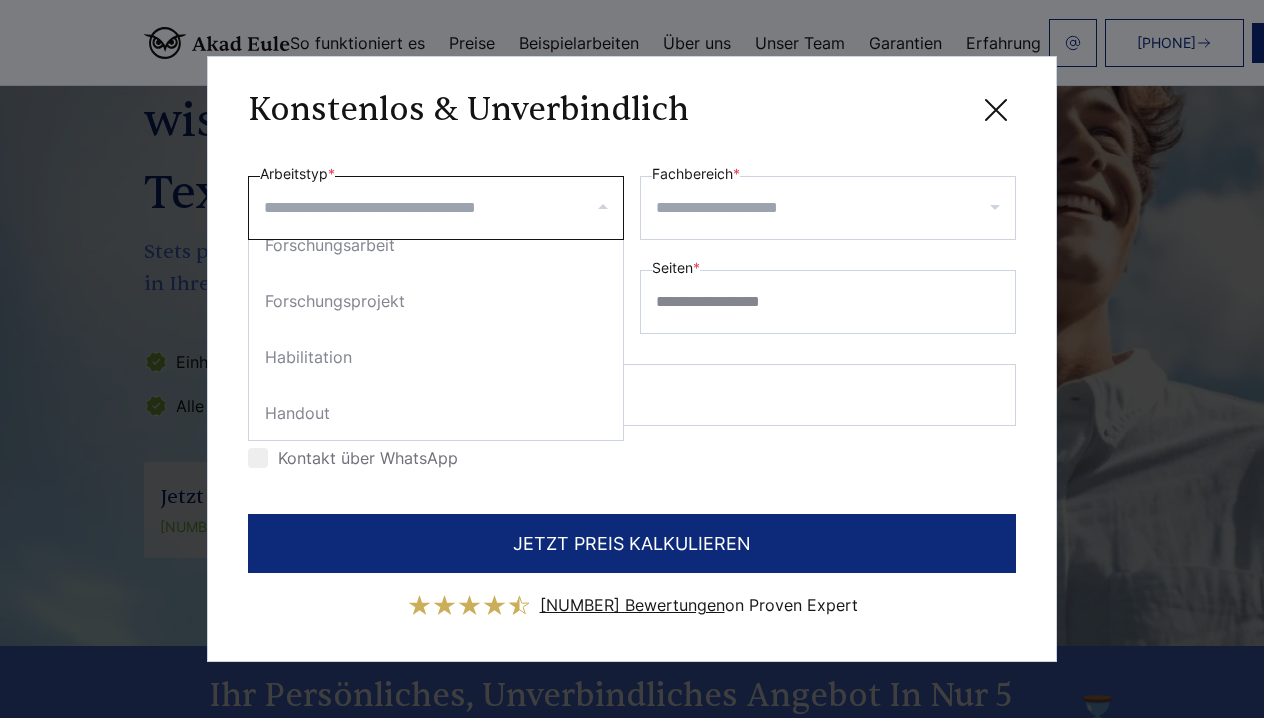 scroll, scrollTop: 2040, scrollLeft: 0, axis: vertical 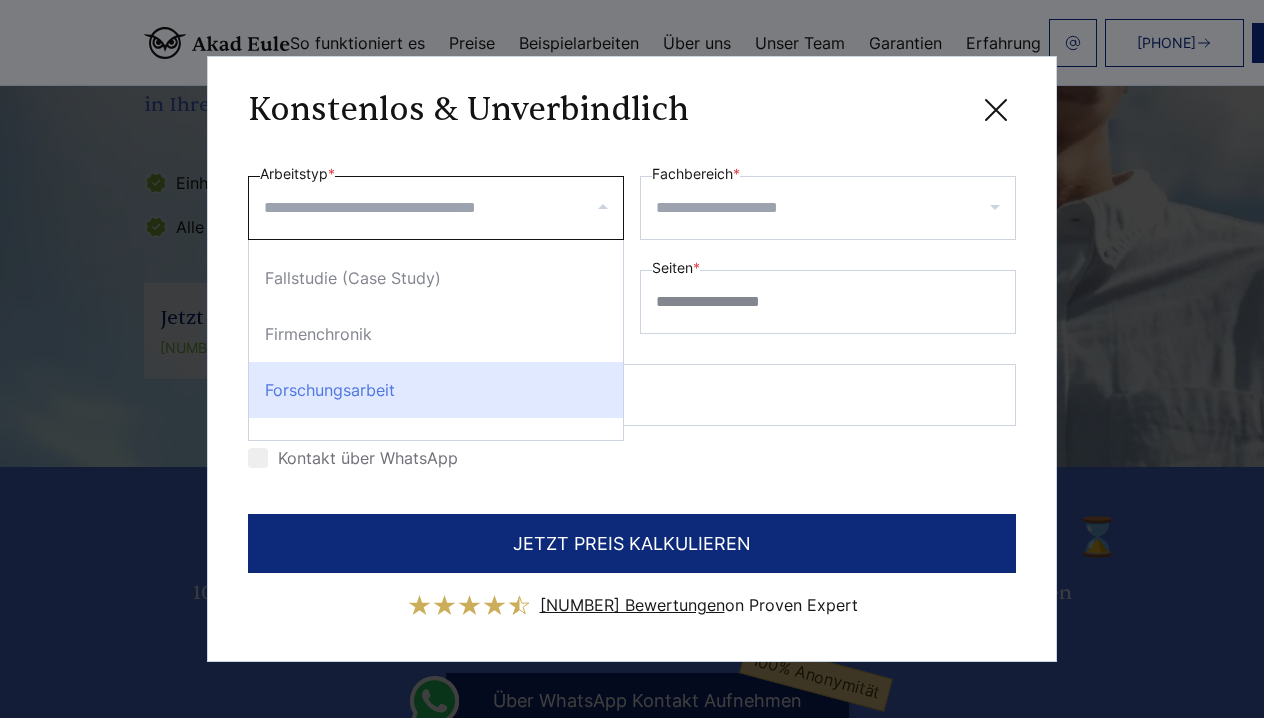 click on "Forschungsarbeit" at bounding box center [436, 390] 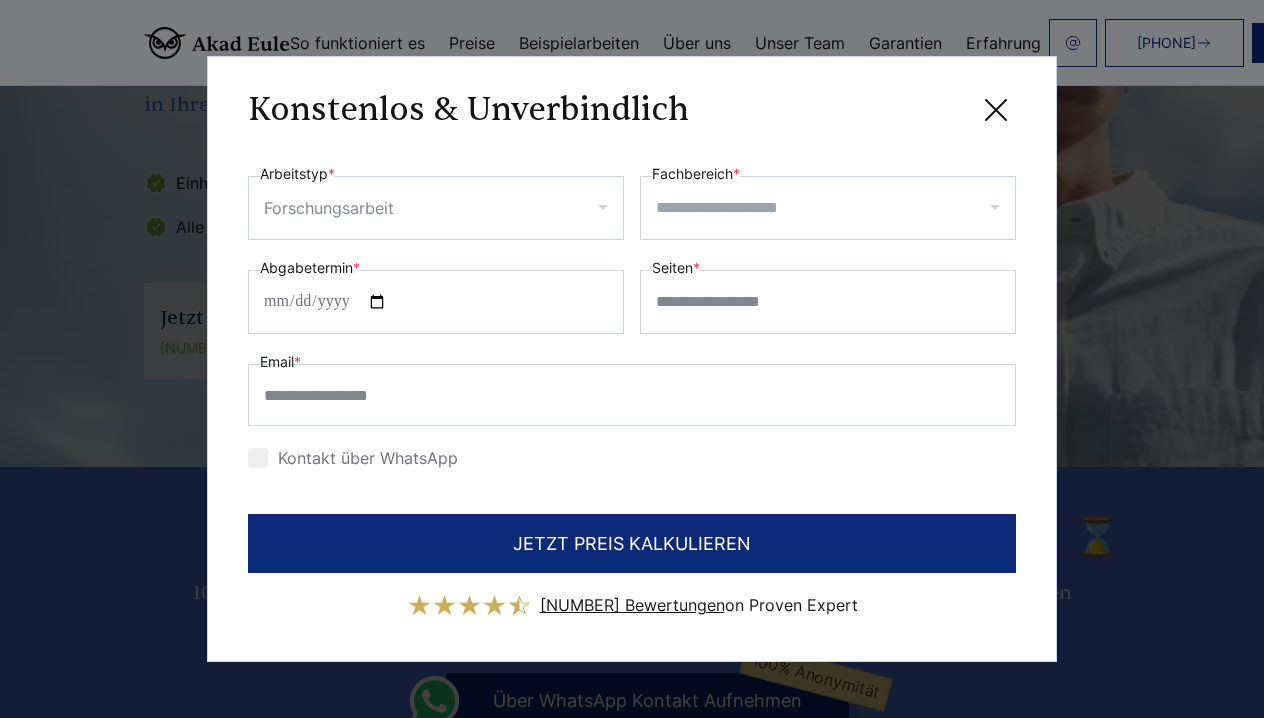 click on "Fachbereich  *" at bounding box center (835, 208) 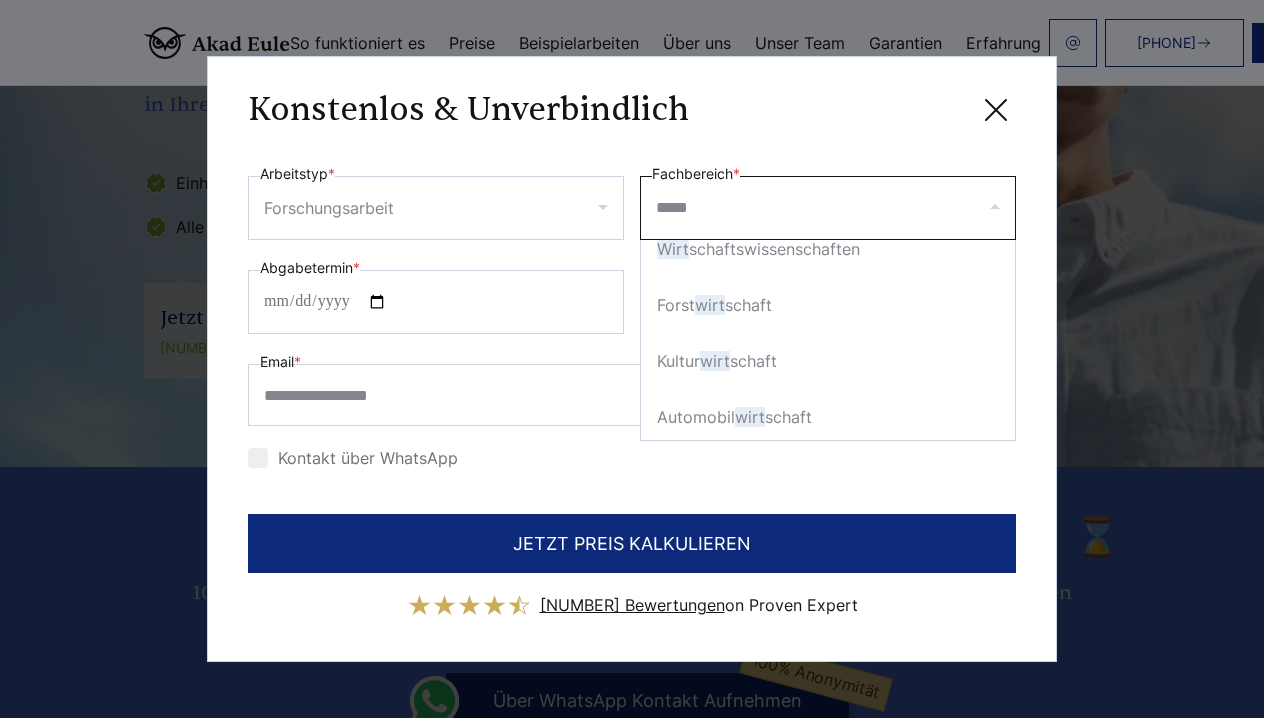 scroll, scrollTop: 0, scrollLeft: 0, axis: both 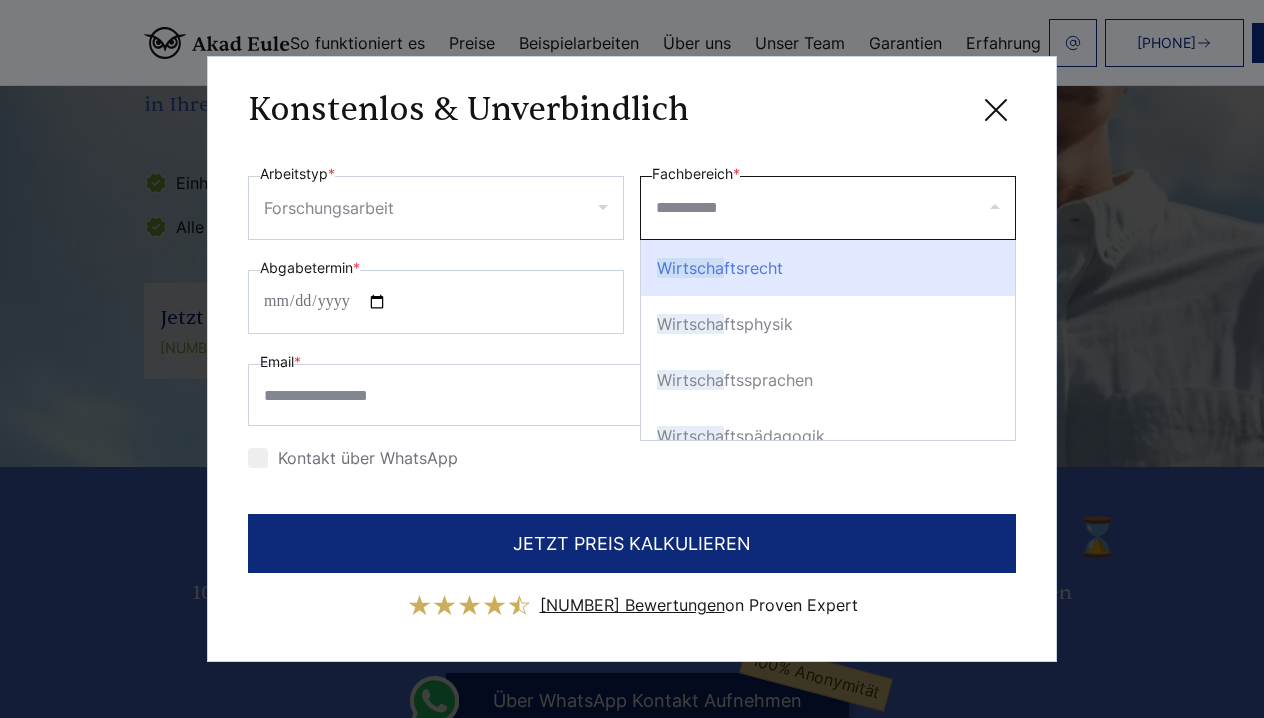 drag, startPoint x: 772, startPoint y: 231, endPoint x: 738, endPoint y: 271, distance: 52.49762 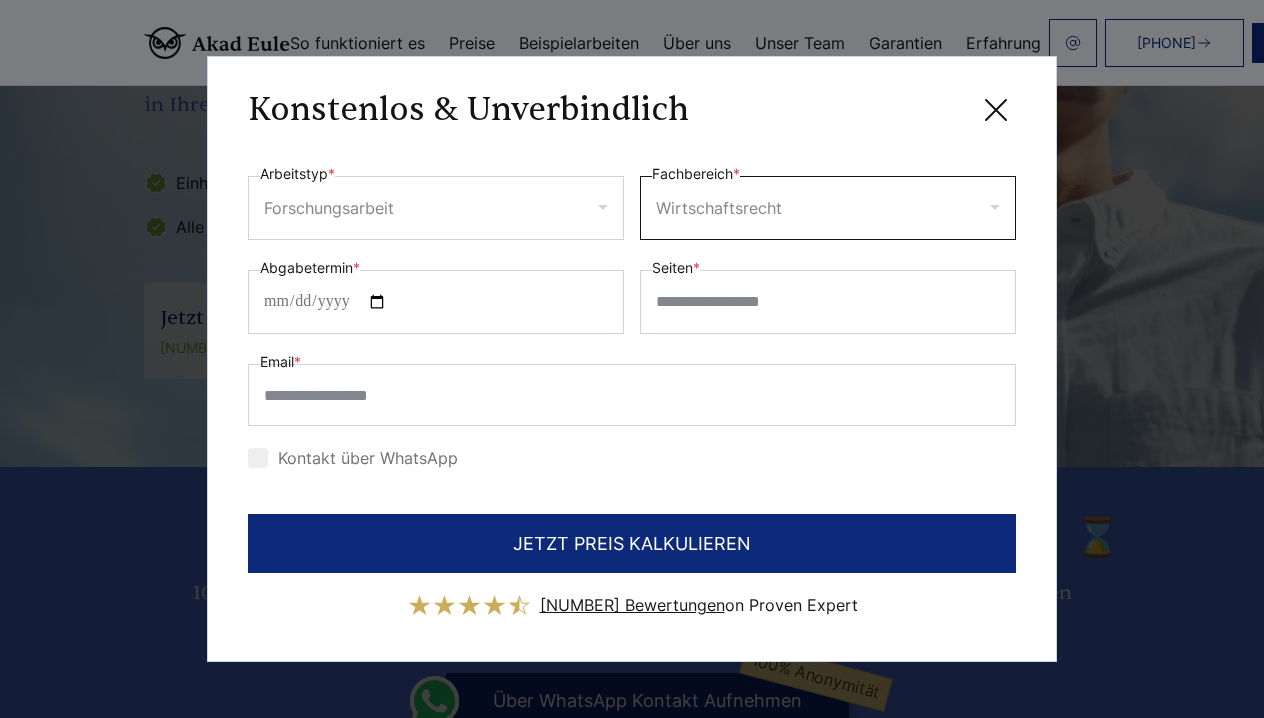 scroll, scrollTop: 640, scrollLeft: 0, axis: vertical 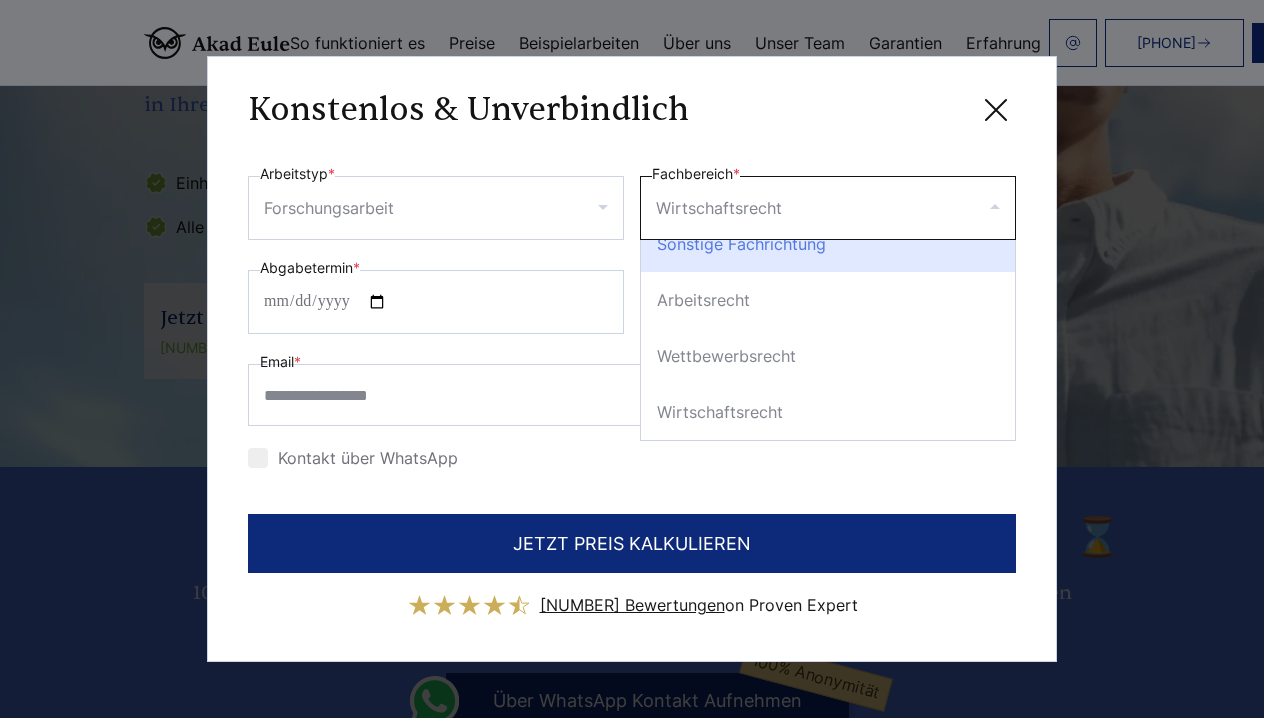 click on "**********" at bounding box center [632, 359] 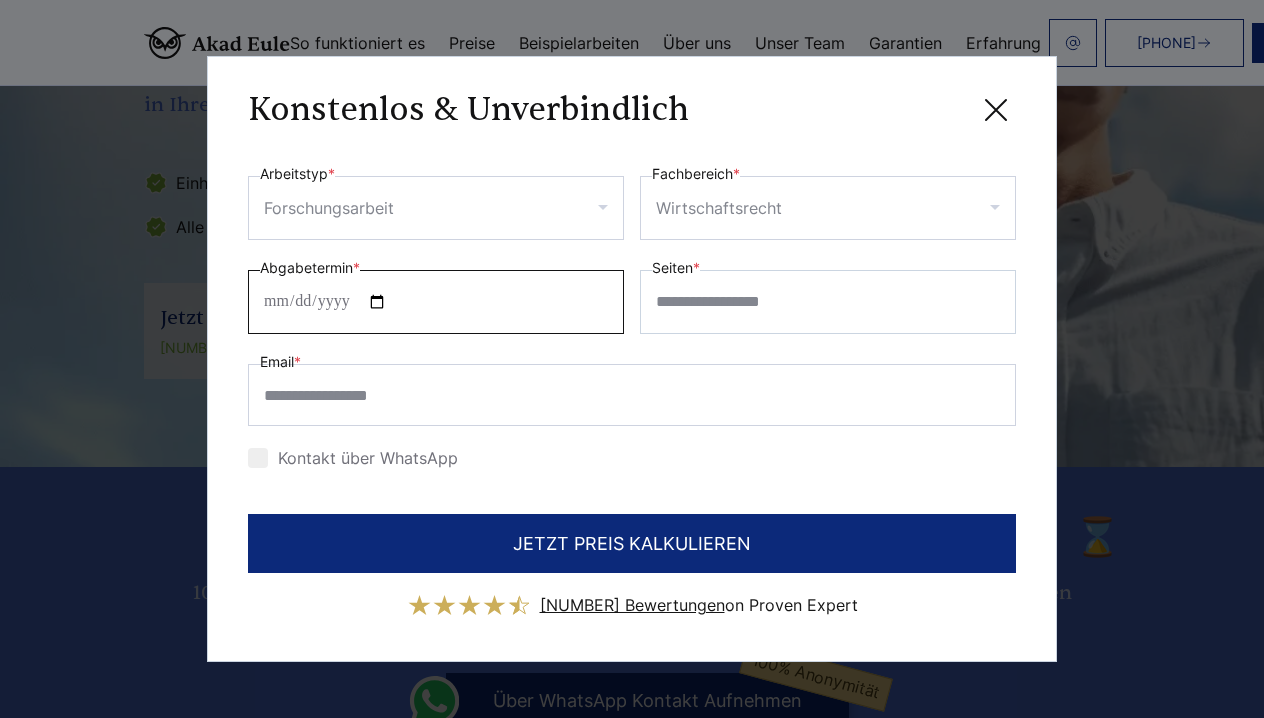 click on "Abgabetermin  *" at bounding box center [436, 302] 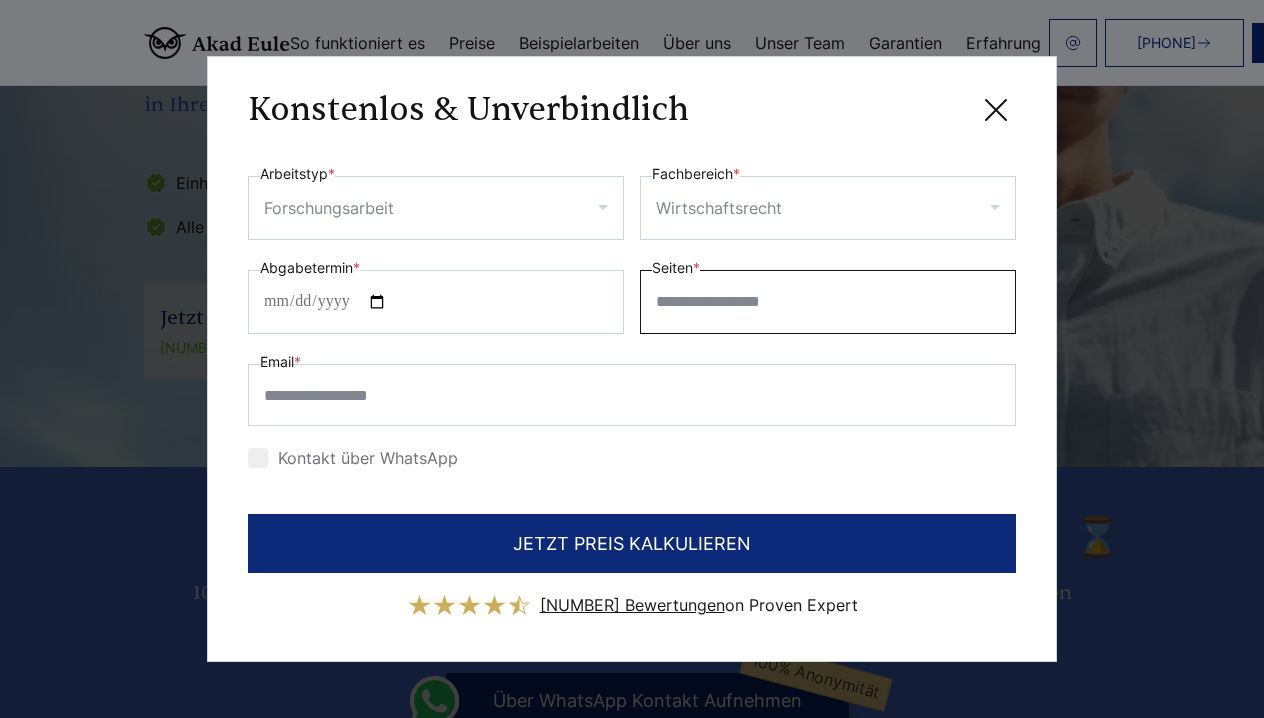 click on "Seiten  *" at bounding box center (828, 302) 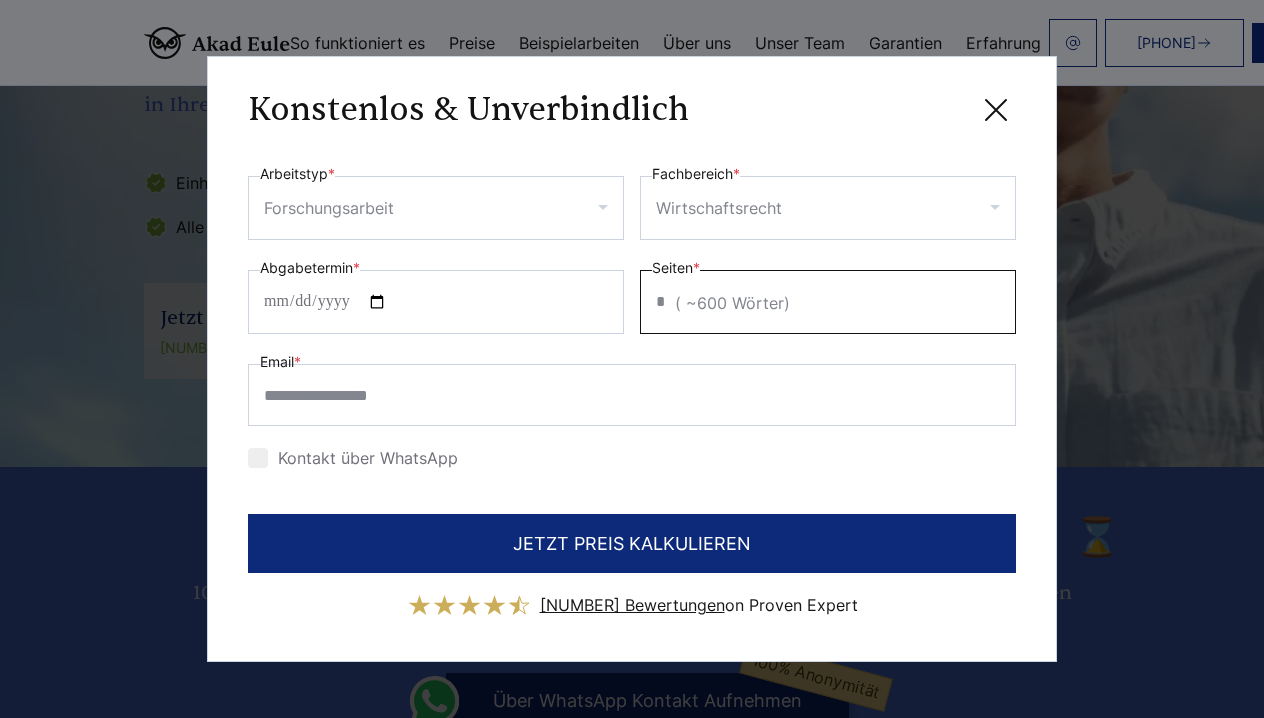 click on "*" at bounding box center (828, 302) 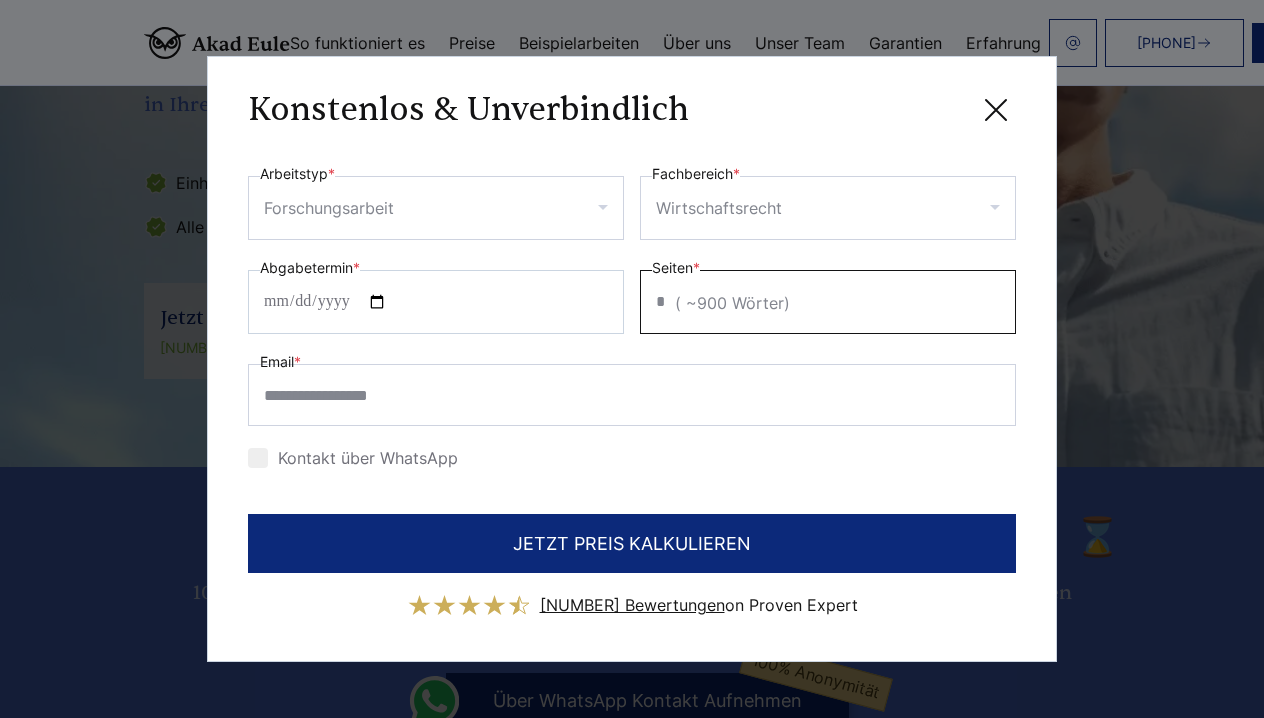 click on "*" at bounding box center (828, 302) 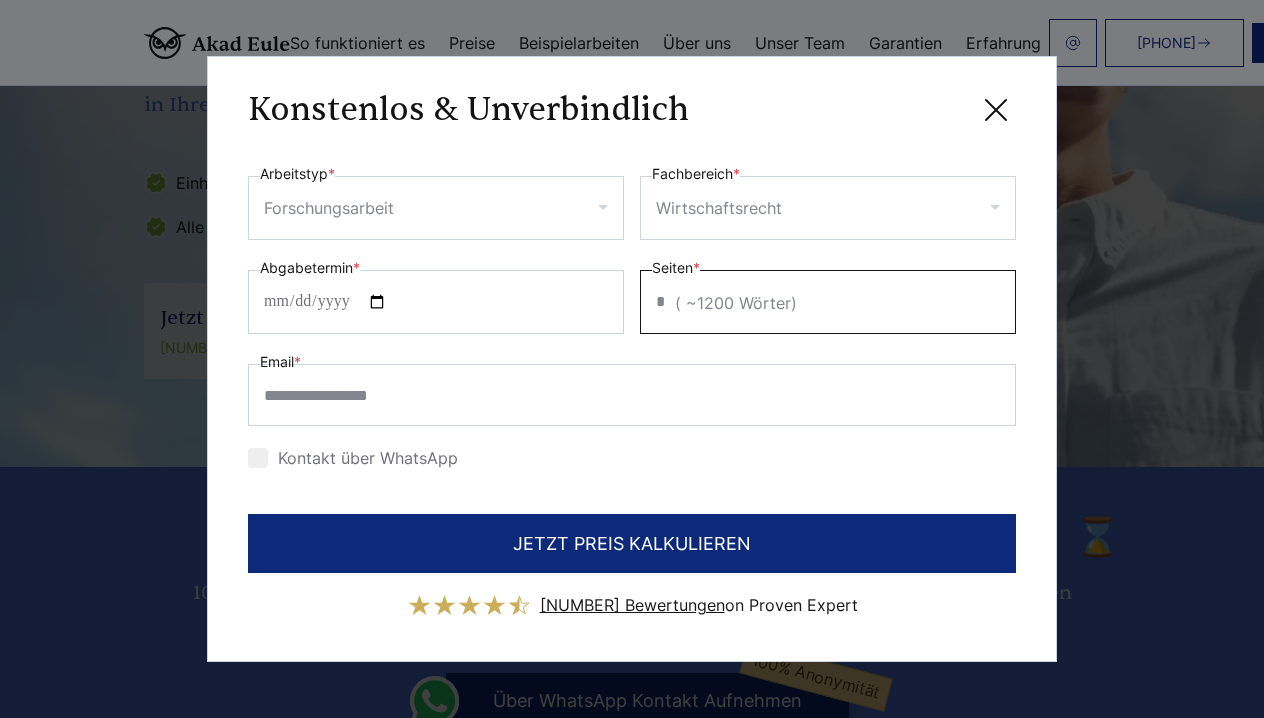 click on "*" at bounding box center (828, 302) 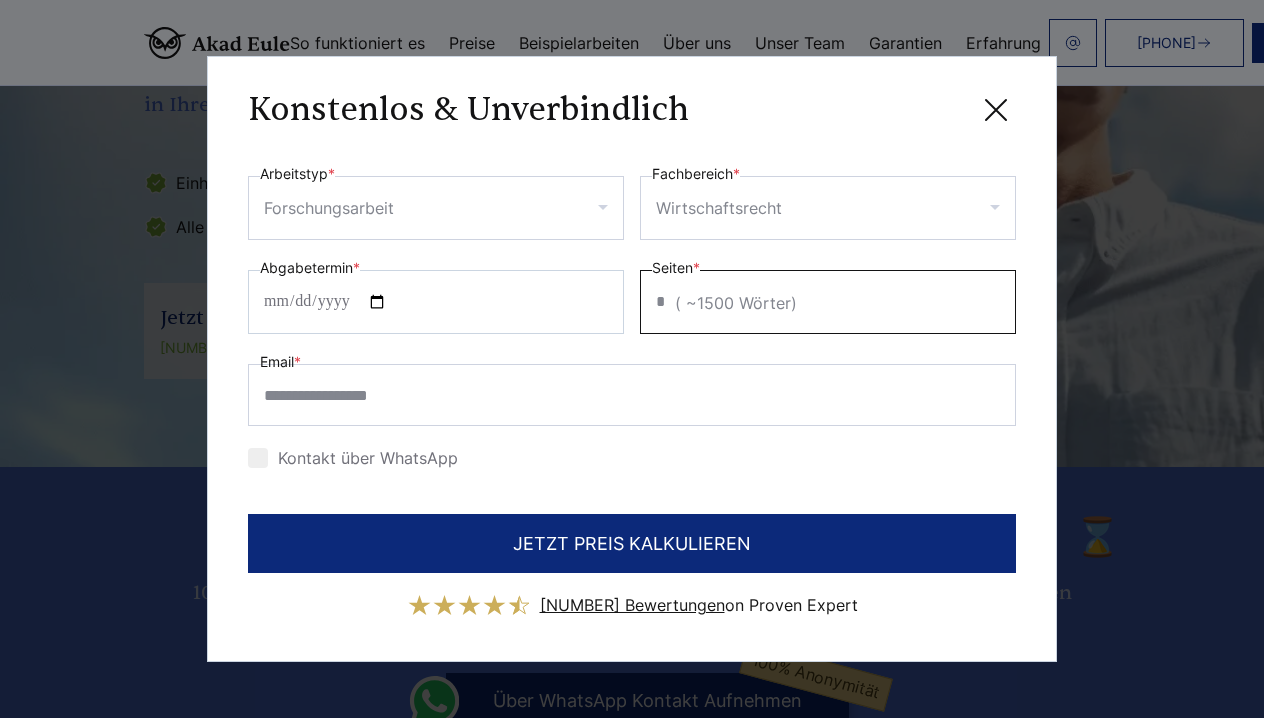 type on "*" 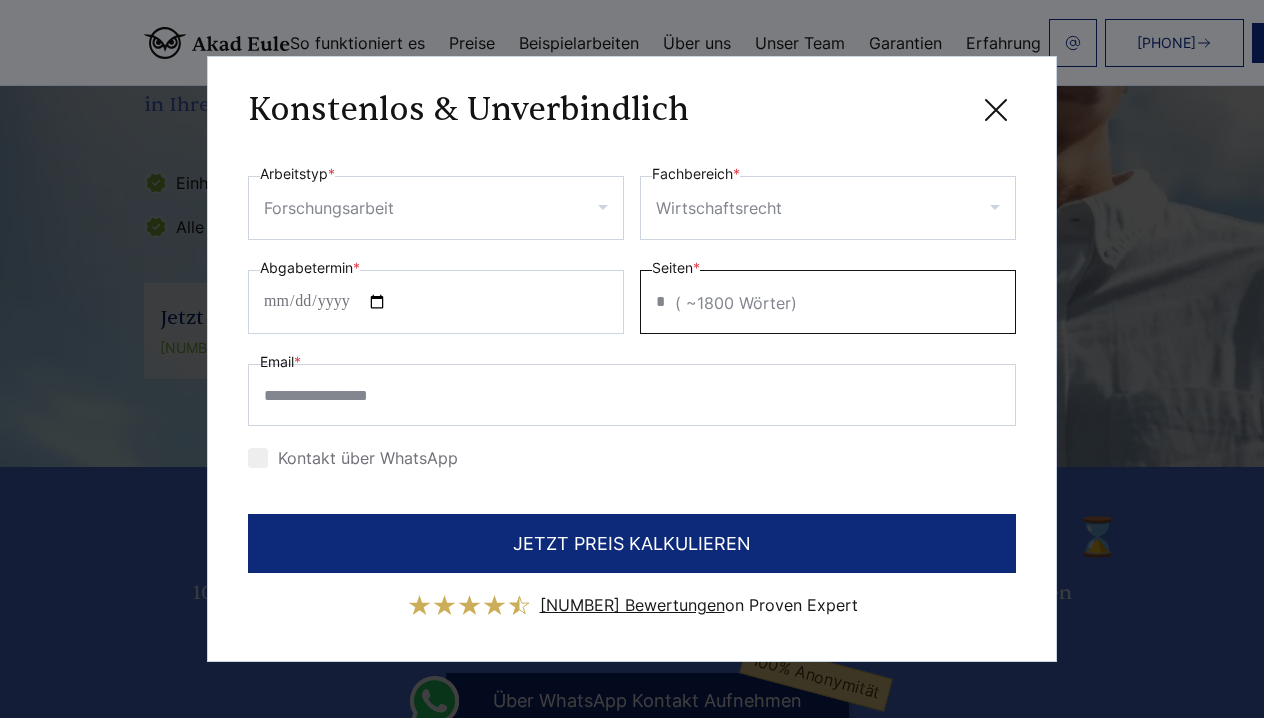 click on "*" at bounding box center (828, 302) 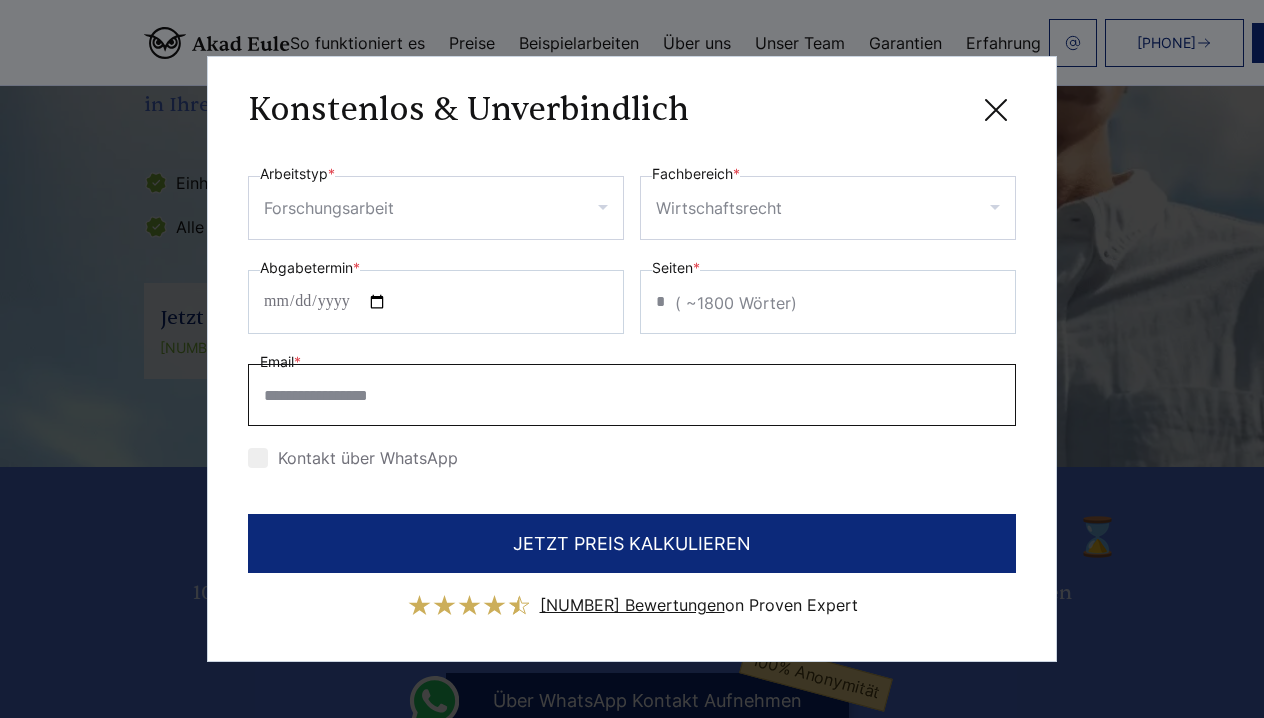 click on "Email *" at bounding box center (632, 395) 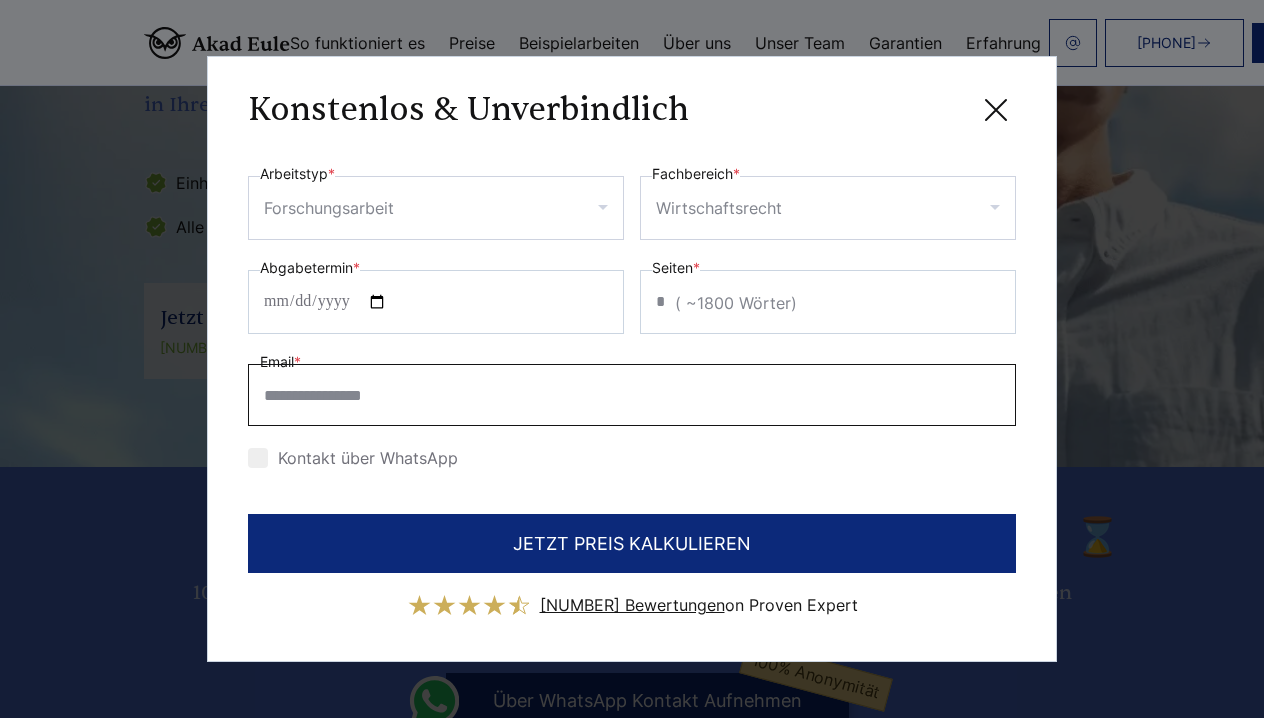 type on "**********" 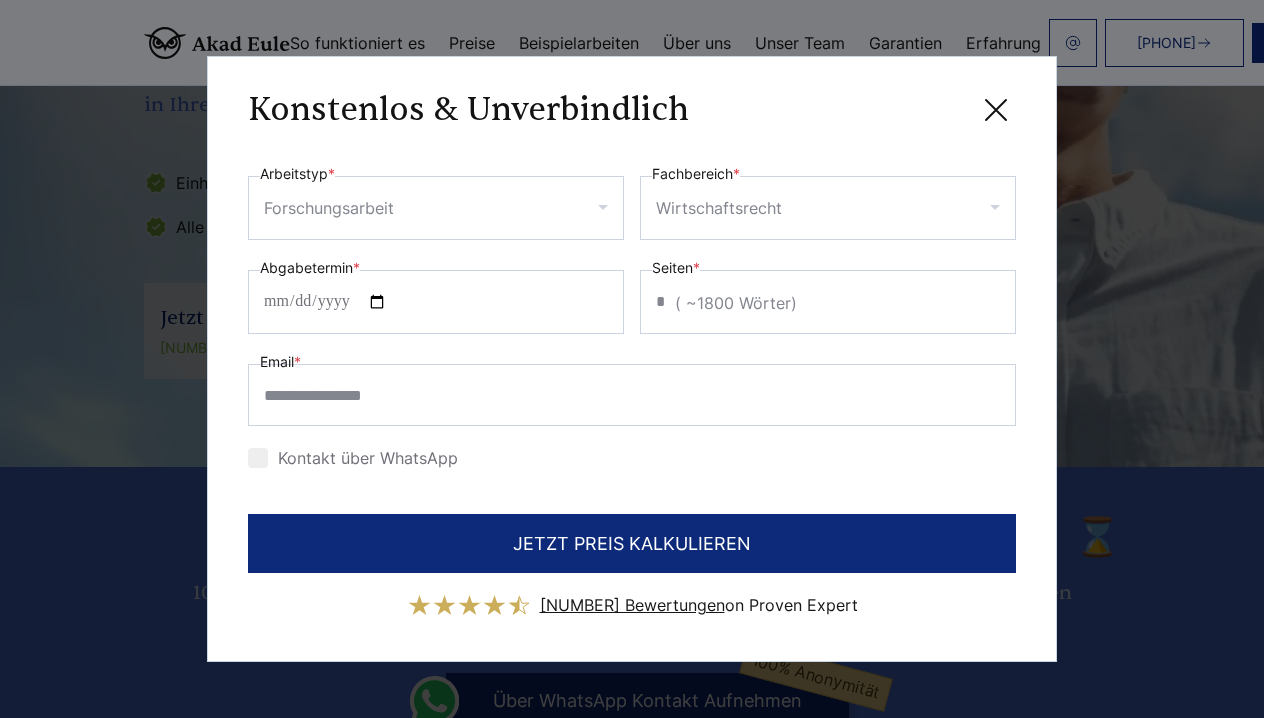click at bounding box center (258, 458) 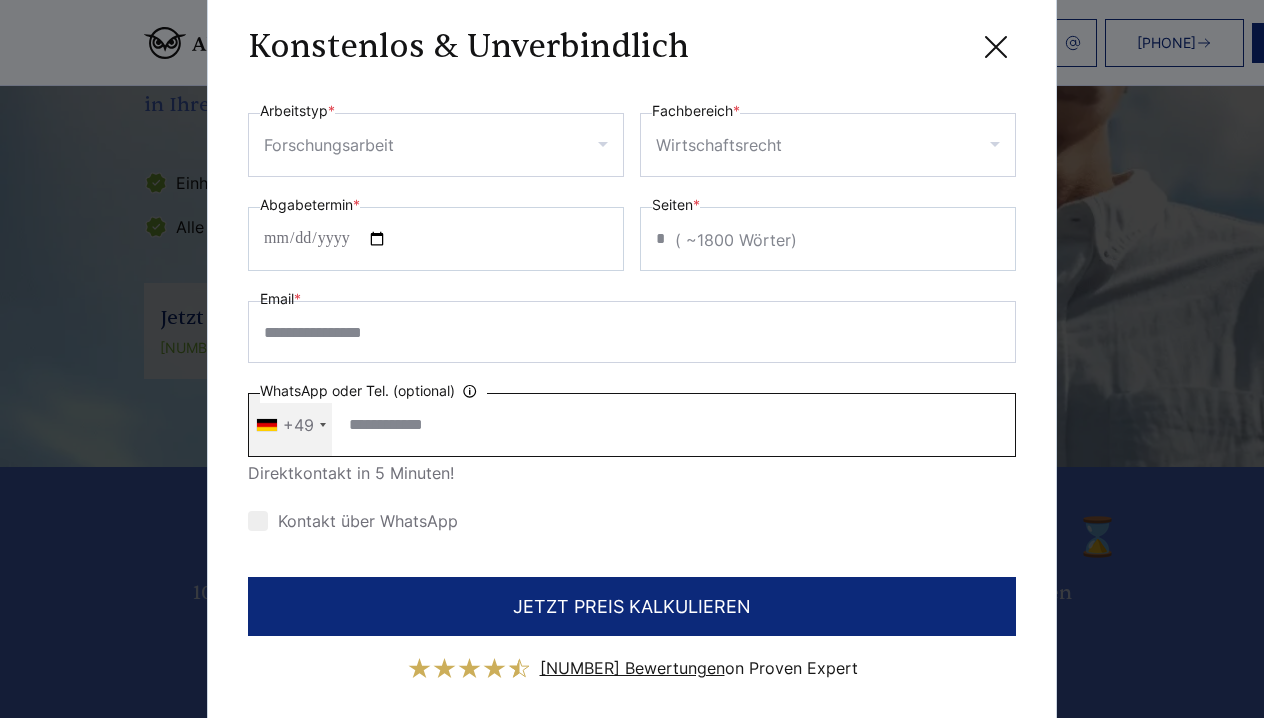 click on "WhatsApp oder Tel. (optional)
Ihre Daten werden nicht an Dritte weitergegeben" at bounding box center [632, 425] 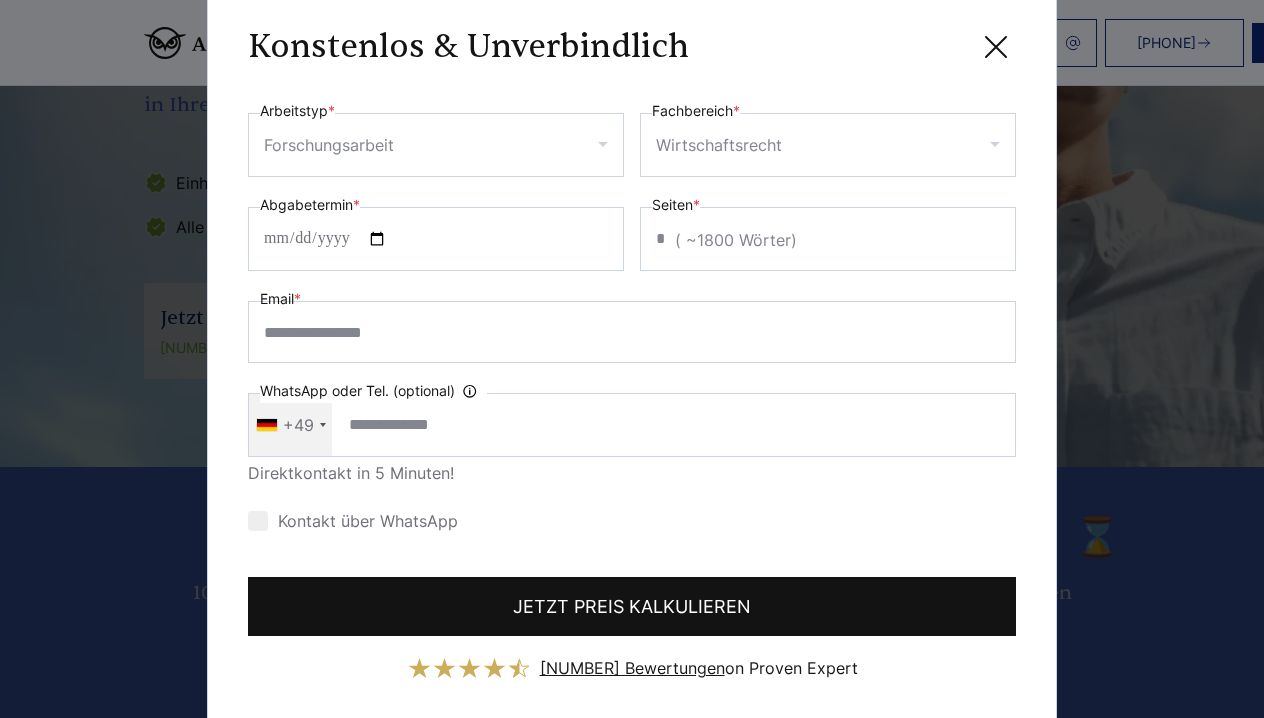 click on "JETZT PREIS KALKULIEREN" at bounding box center (632, 606) 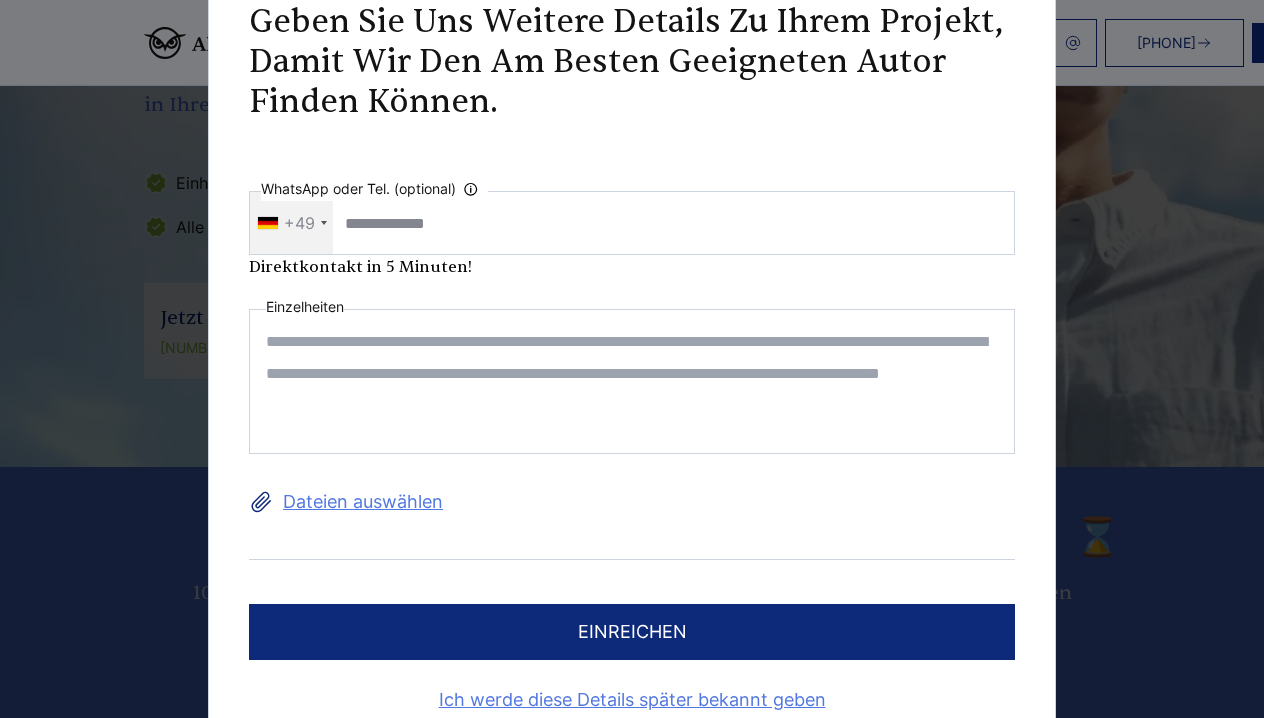 scroll, scrollTop: 0, scrollLeft: 0, axis: both 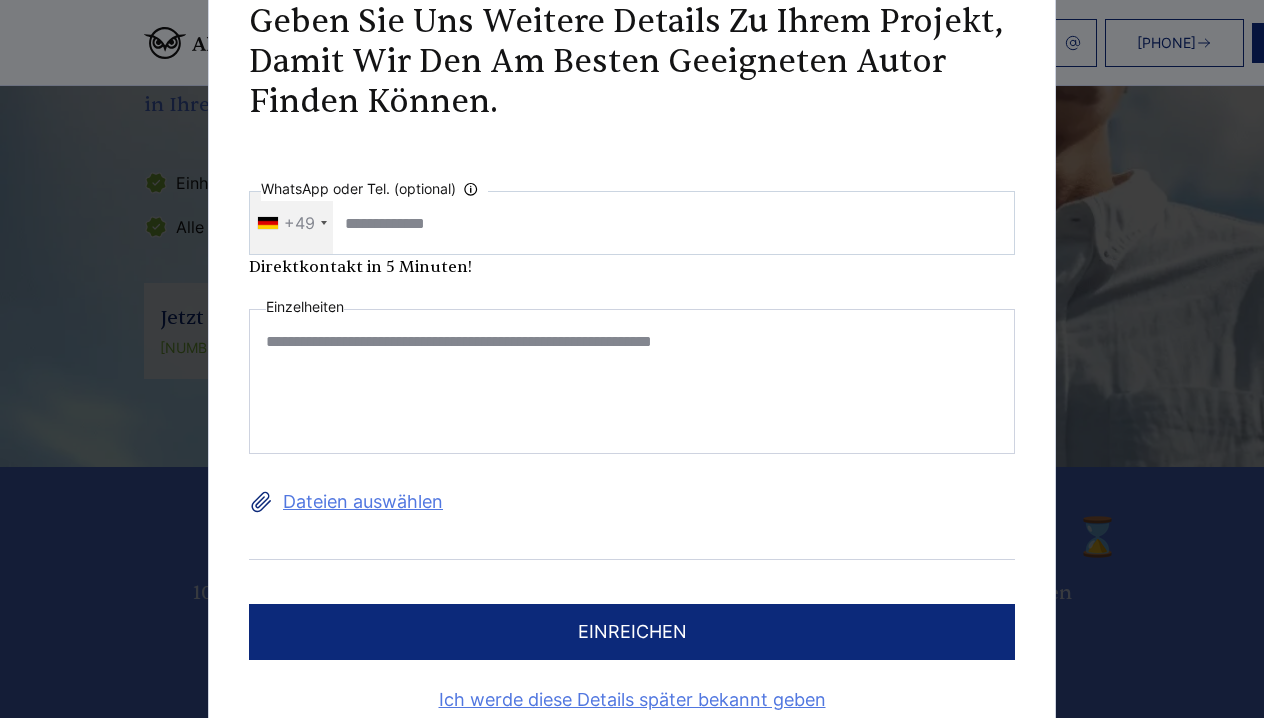 click on "Dateien auswählen" at bounding box center (632, 502) 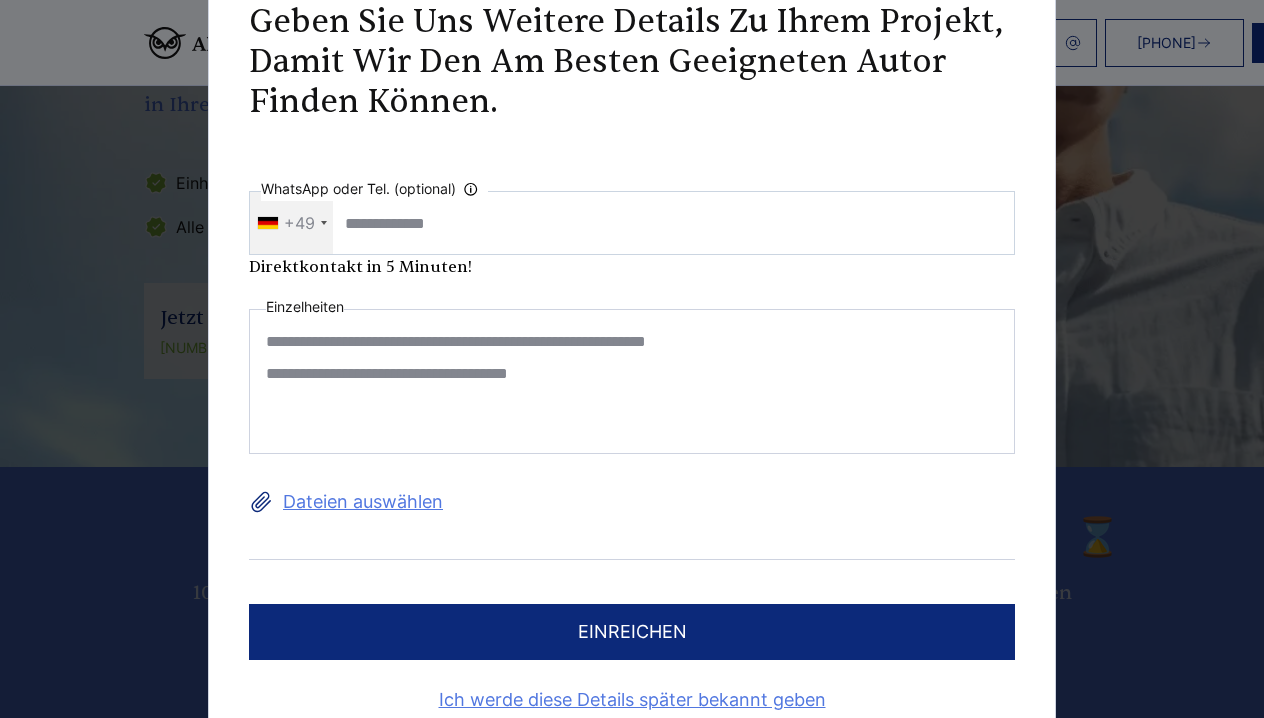 type on "**********" 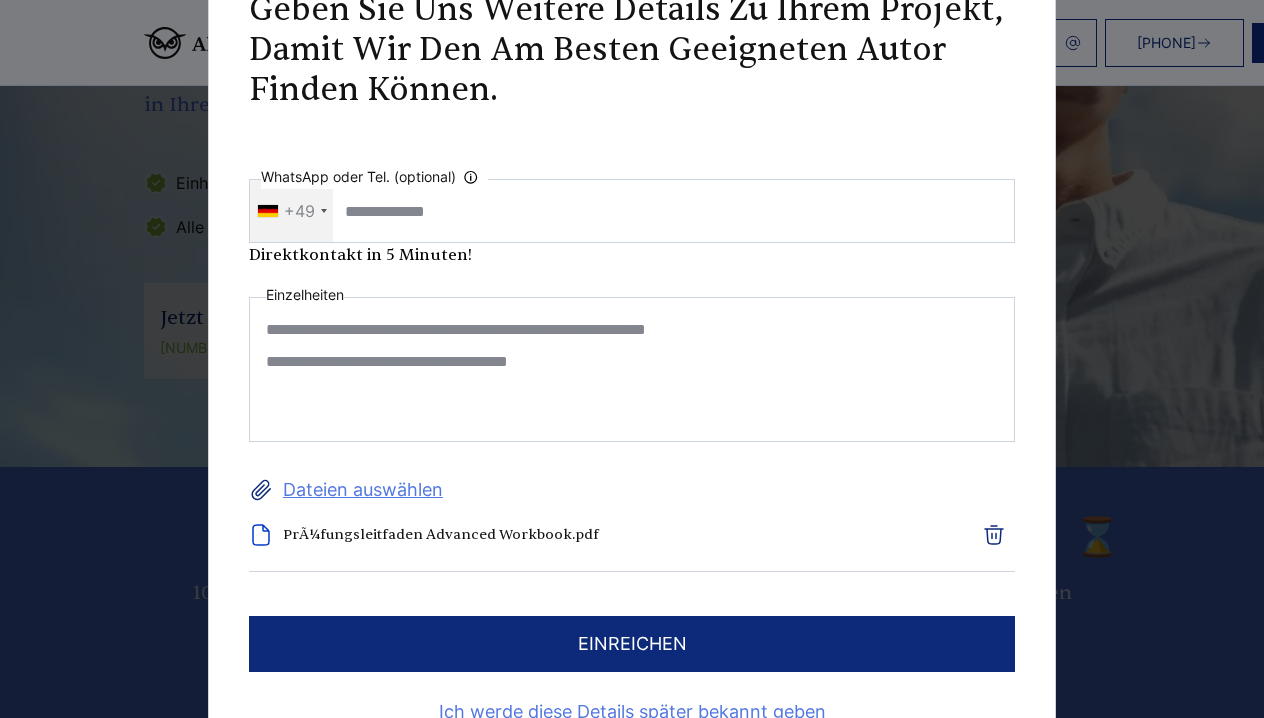 click on "Dateien auswählen" at bounding box center (632, 490) 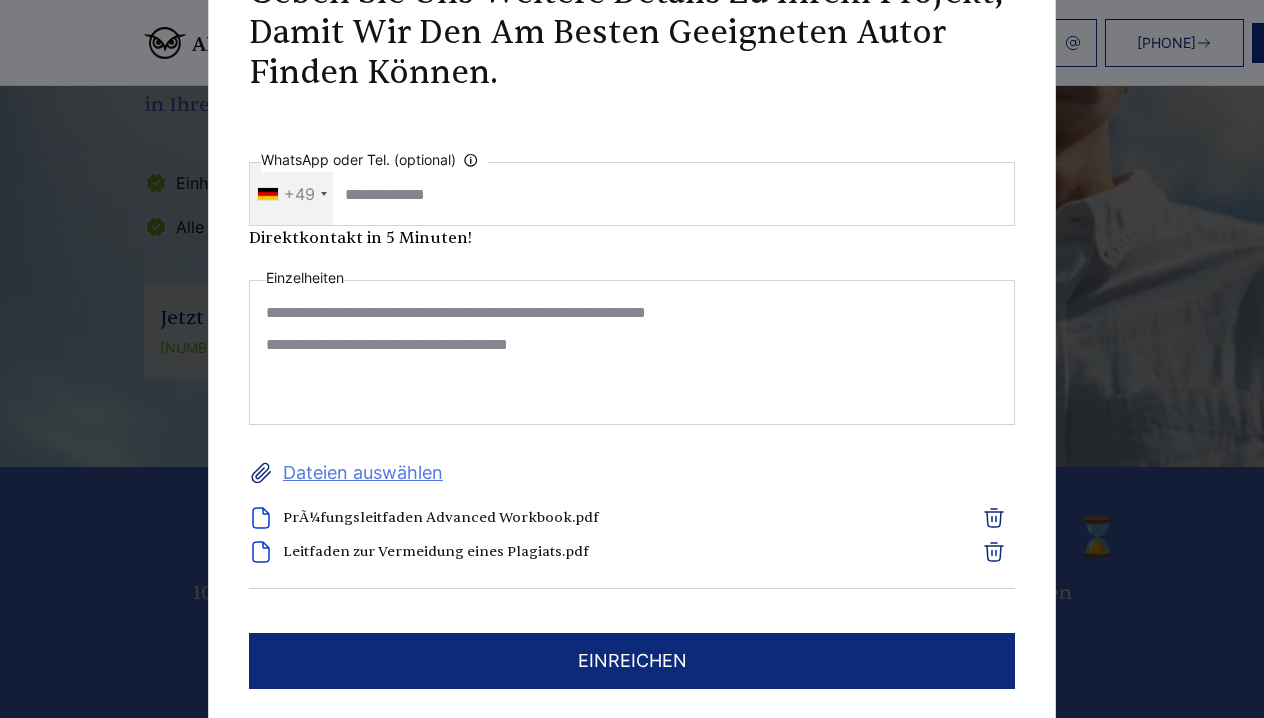 click on "Dateien auswählen" at bounding box center [632, 473] 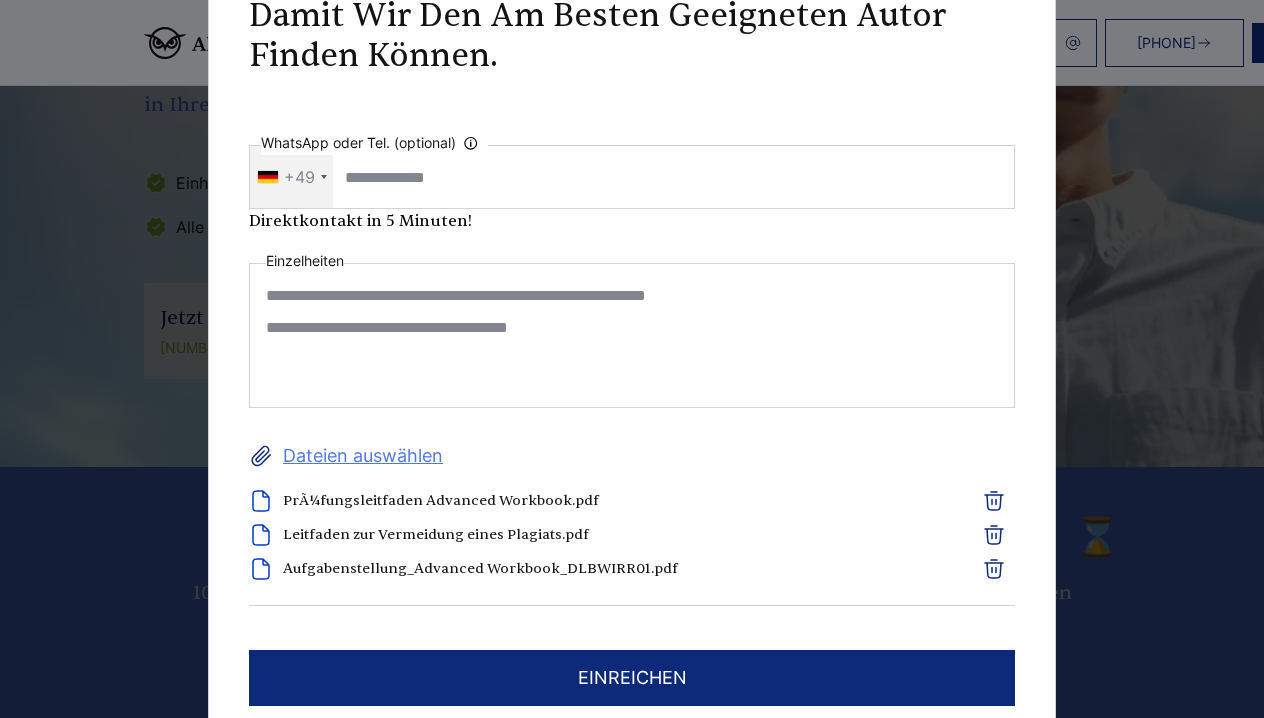 click on "einreichen" at bounding box center [632, 678] 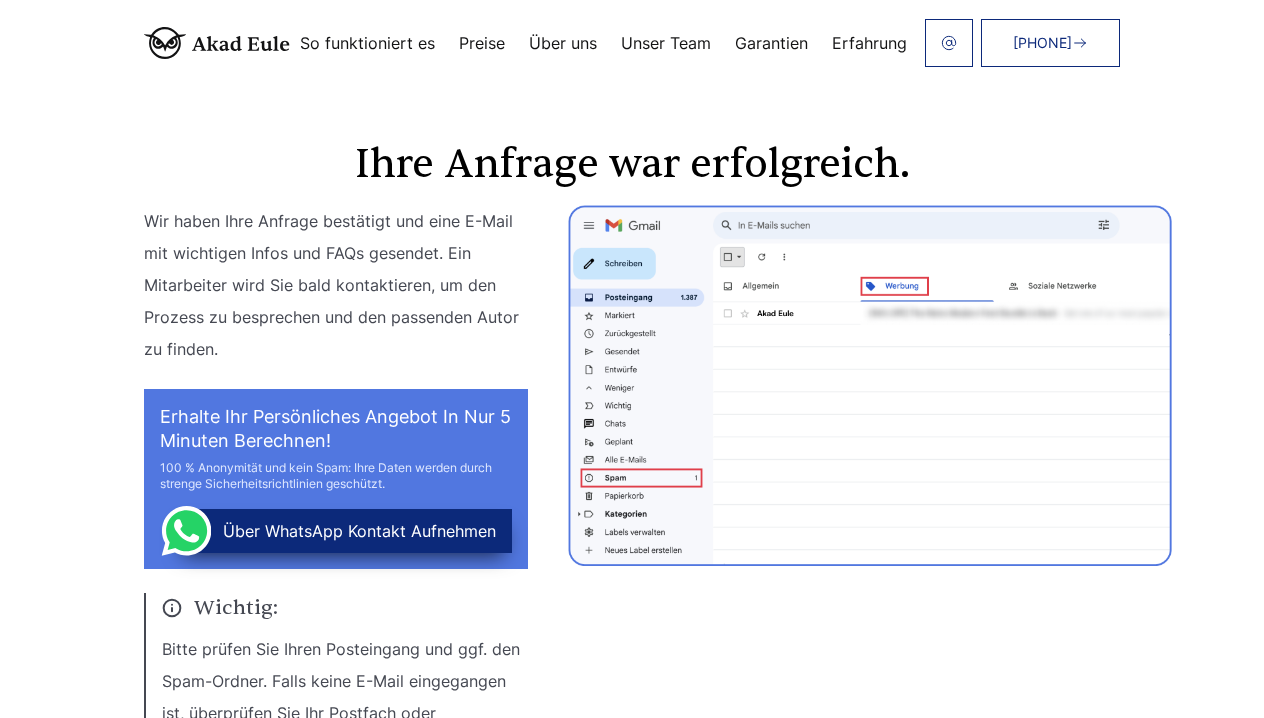 scroll, scrollTop: 0, scrollLeft: 0, axis: both 